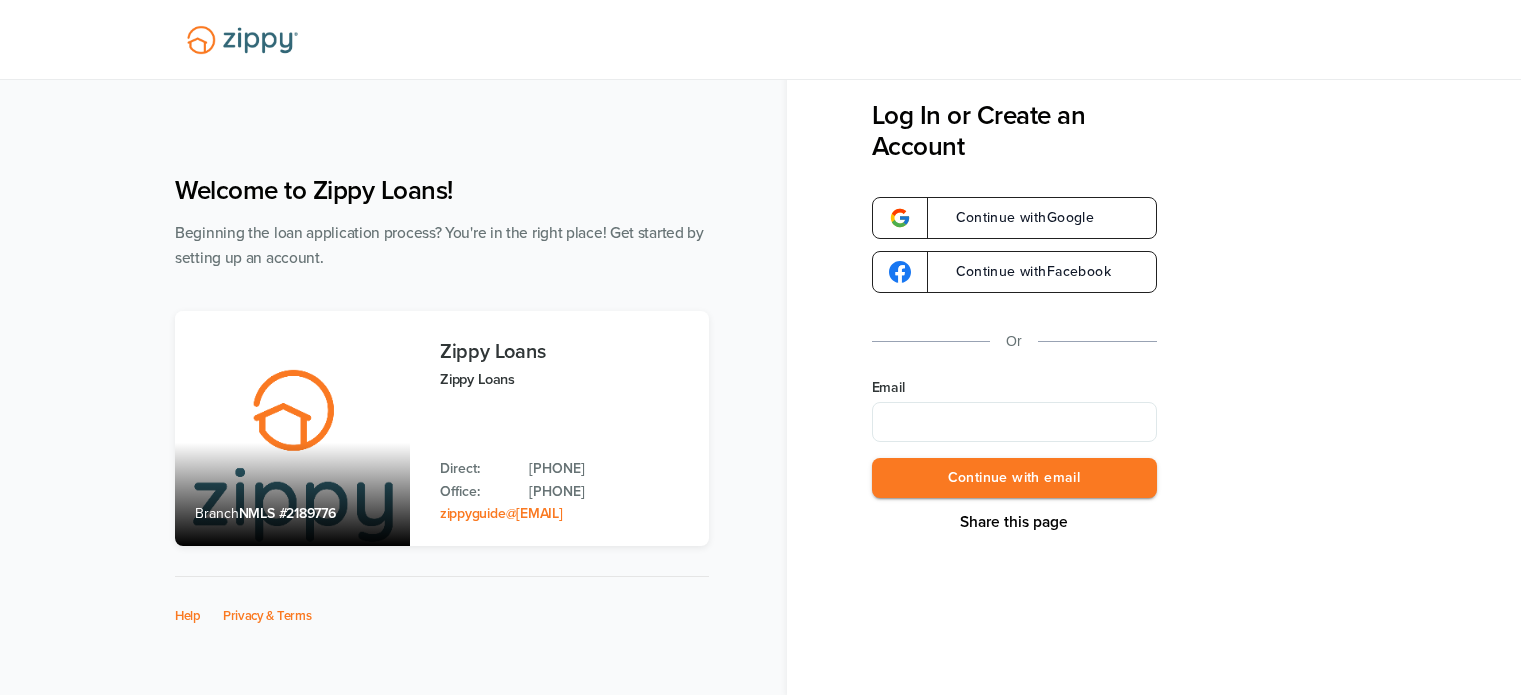 scroll, scrollTop: 0, scrollLeft: 0, axis: both 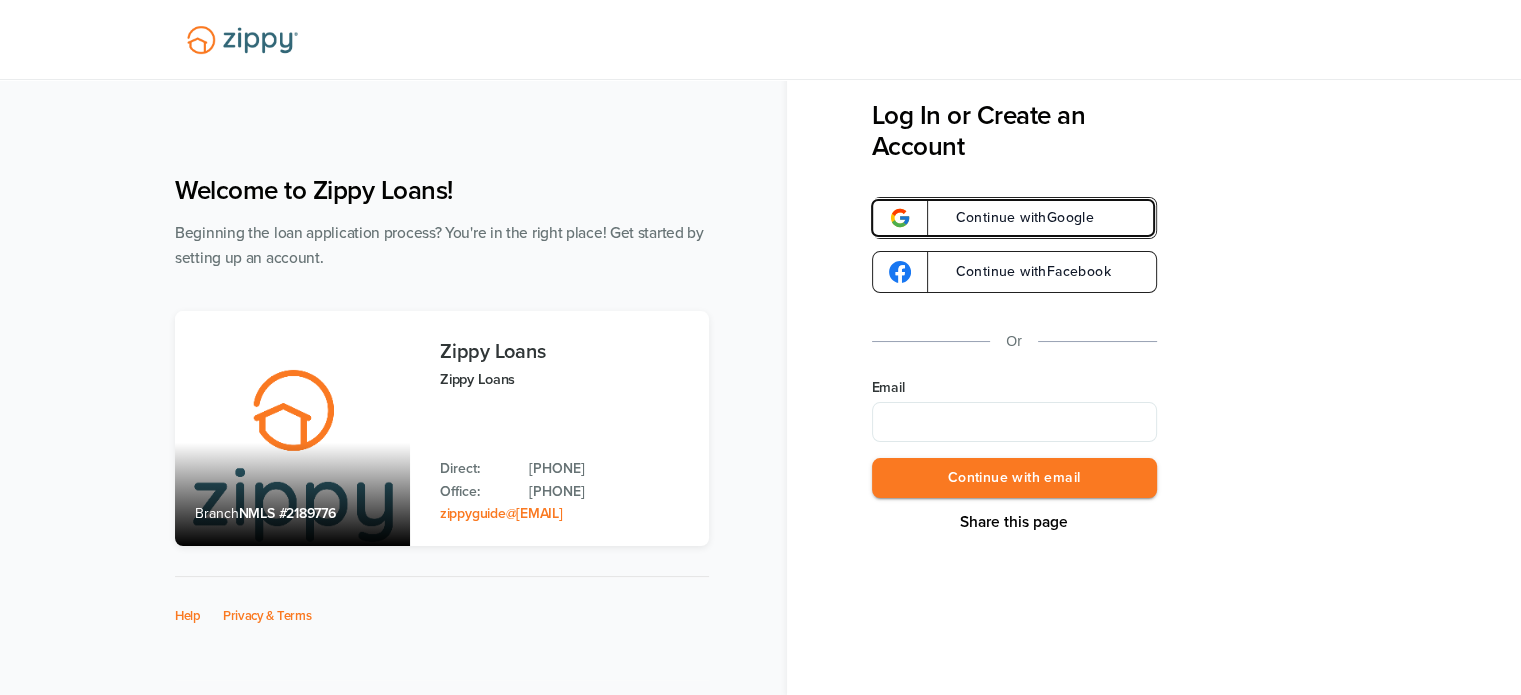 click on "Continue with  Google" at bounding box center (1015, 218) 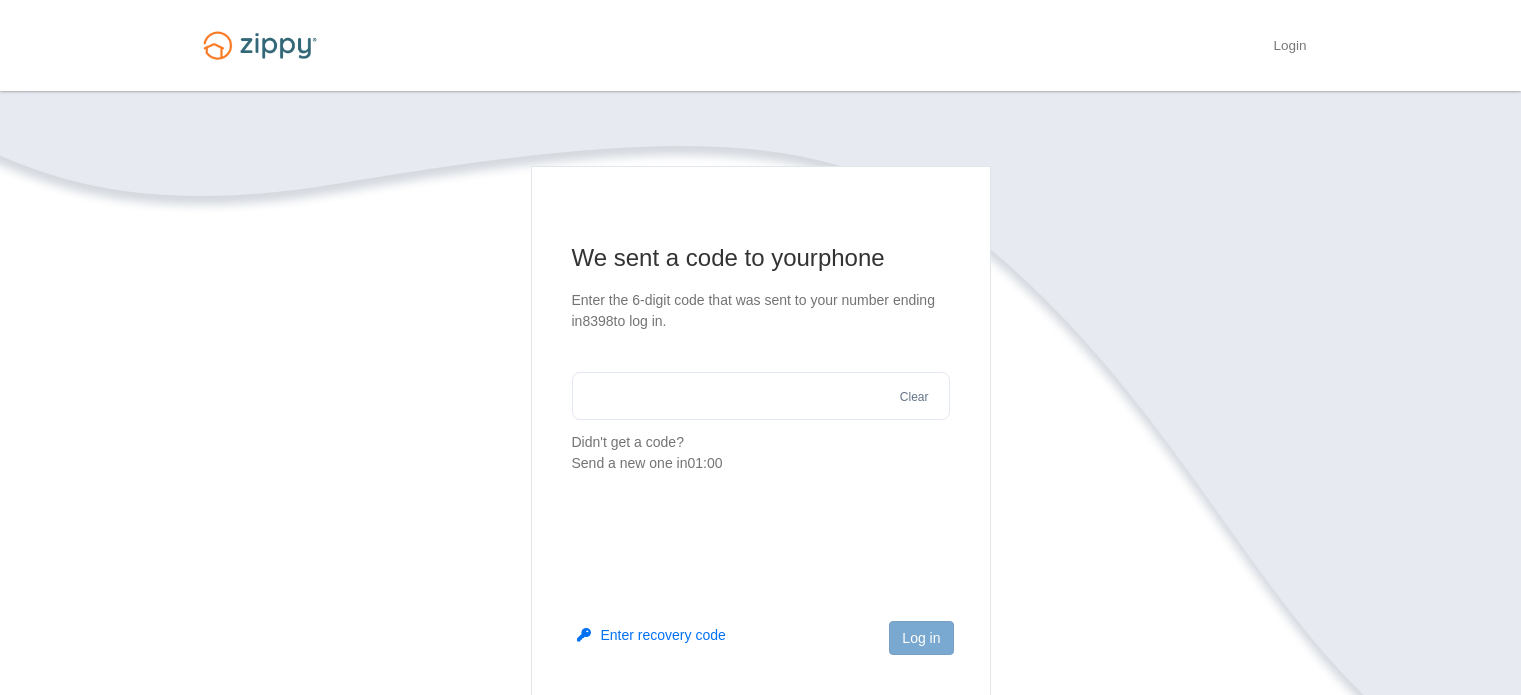 scroll, scrollTop: 0, scrollLeft: 0, axis: both 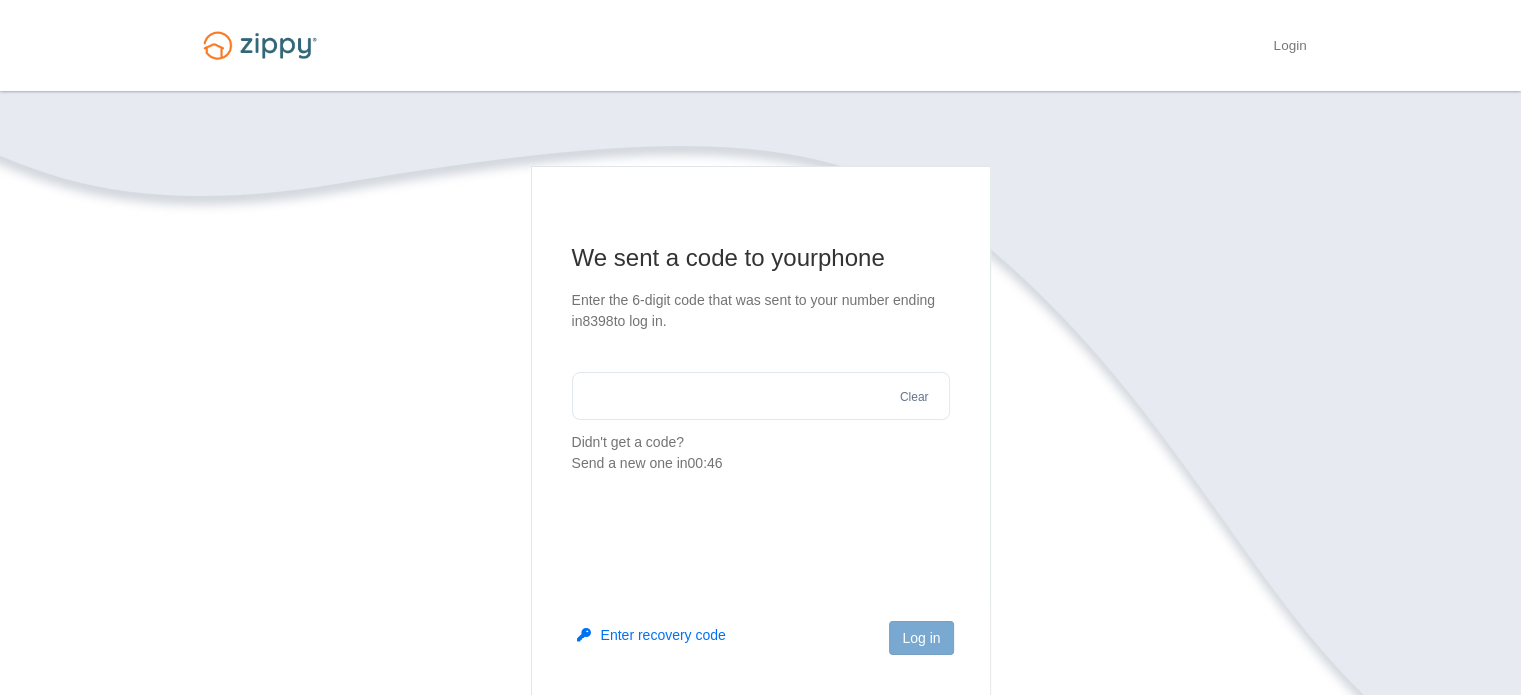 click at bounding box center [761, 396] 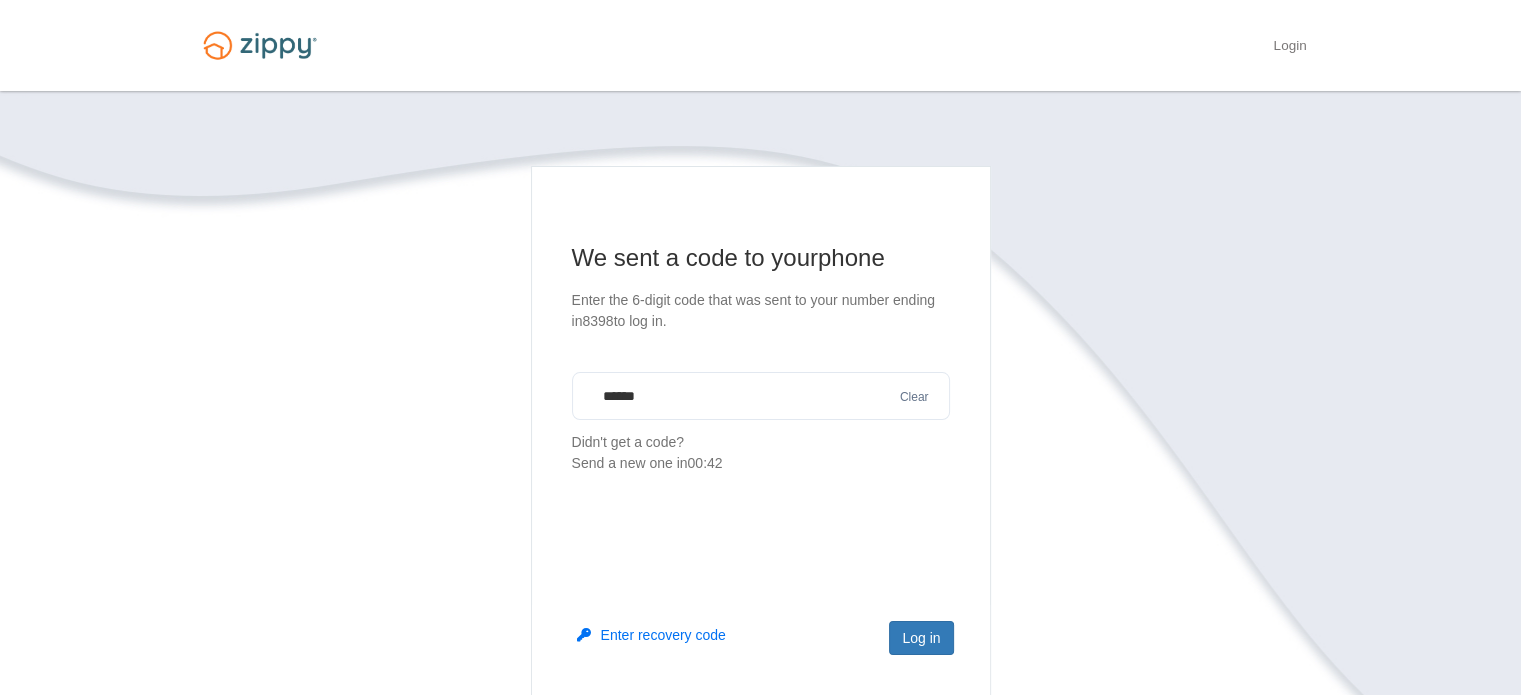 type on "******" 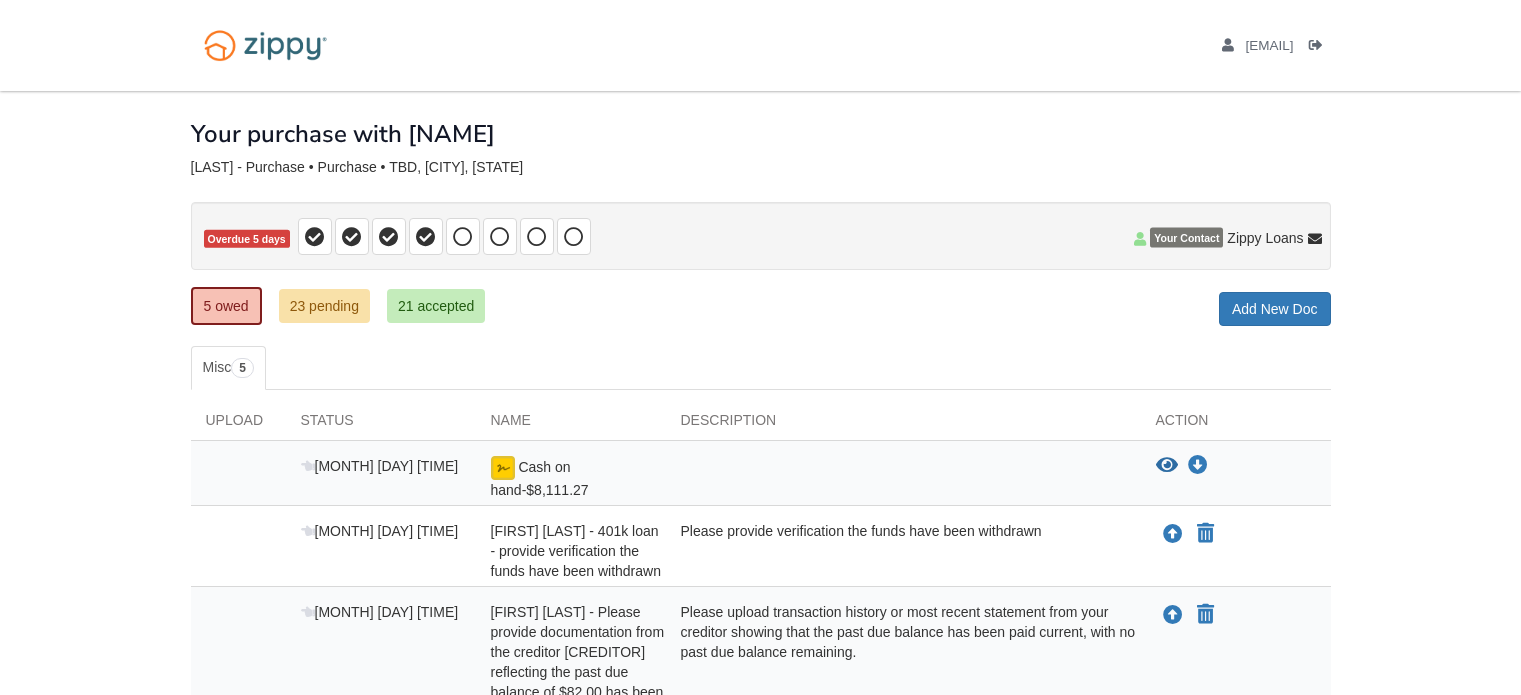 scroll, scrollTop: 0, scrollLeft: 0, axis: both 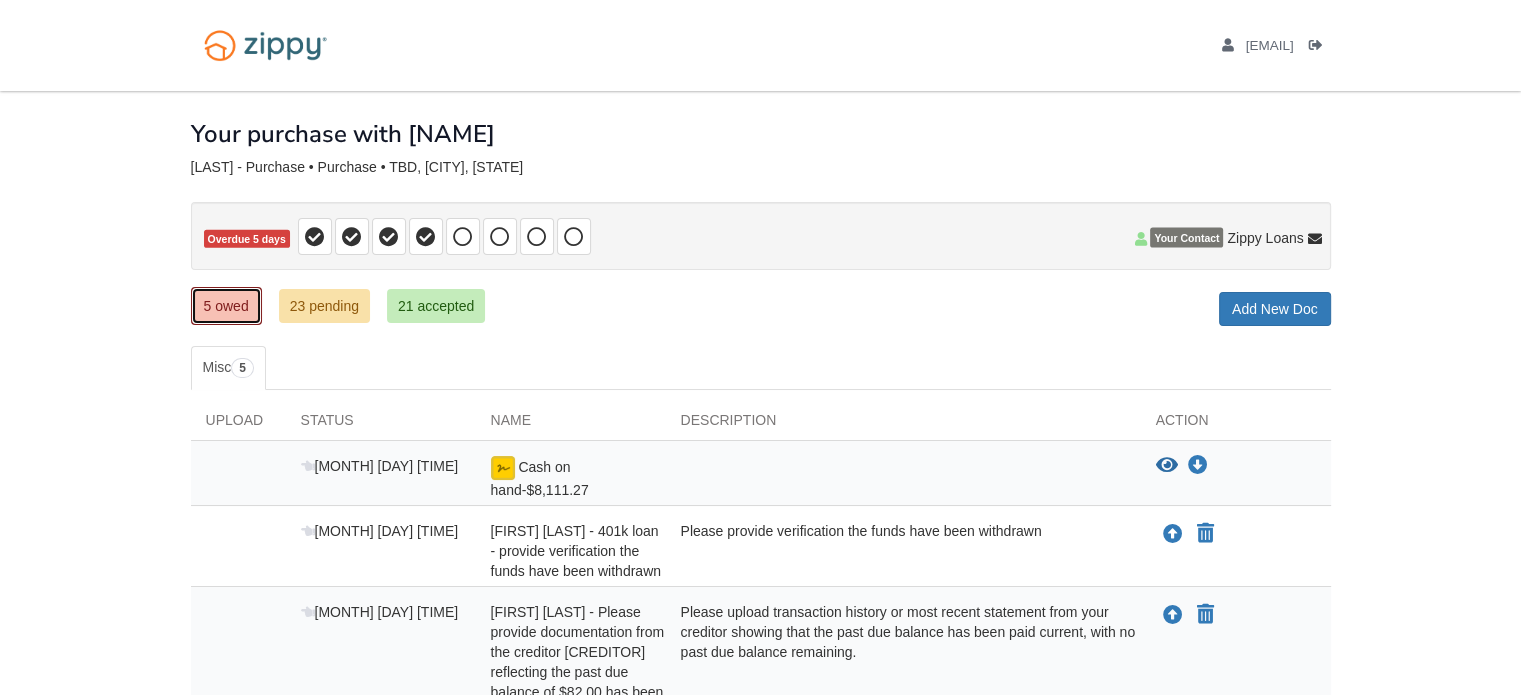click on "5 owed" at bounding box center [226, 306] 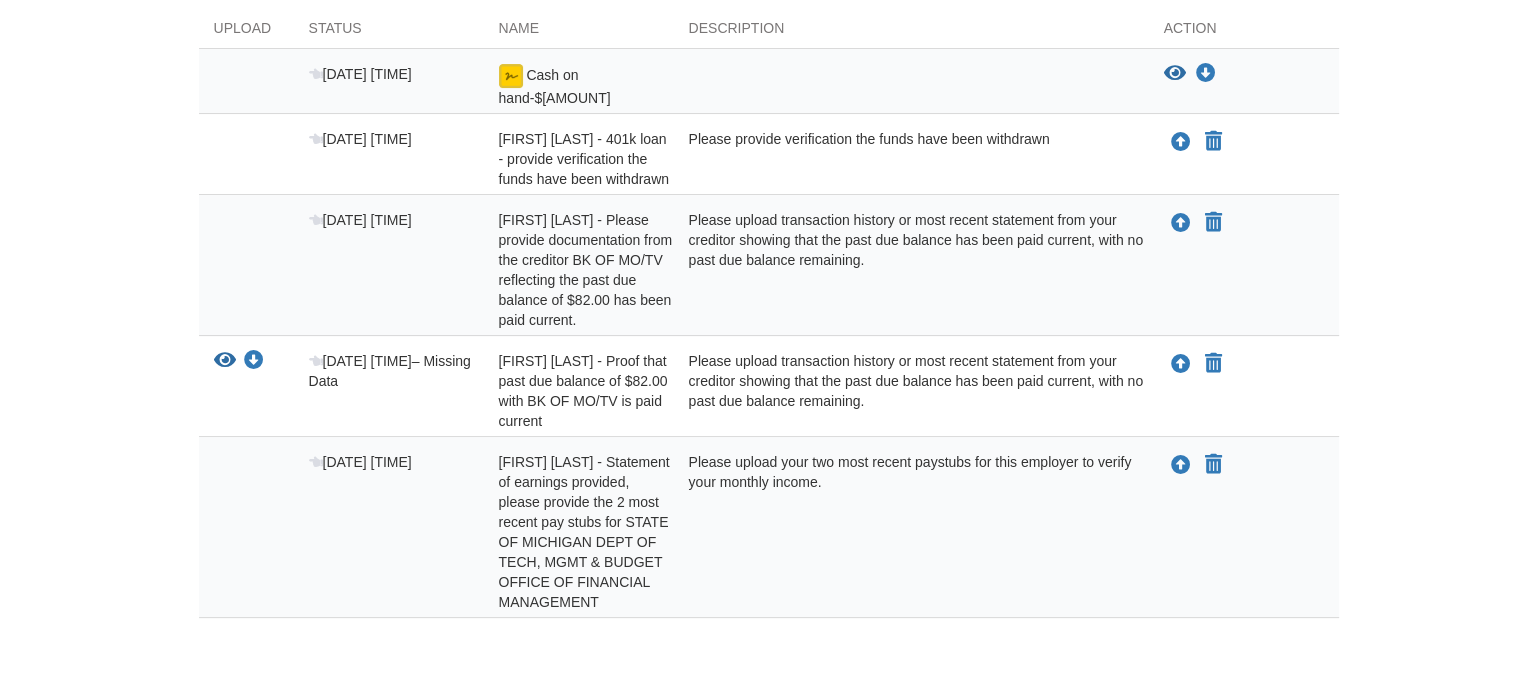 scroll, scrollTop: 428, scrollLeft: 0, axis: vertical 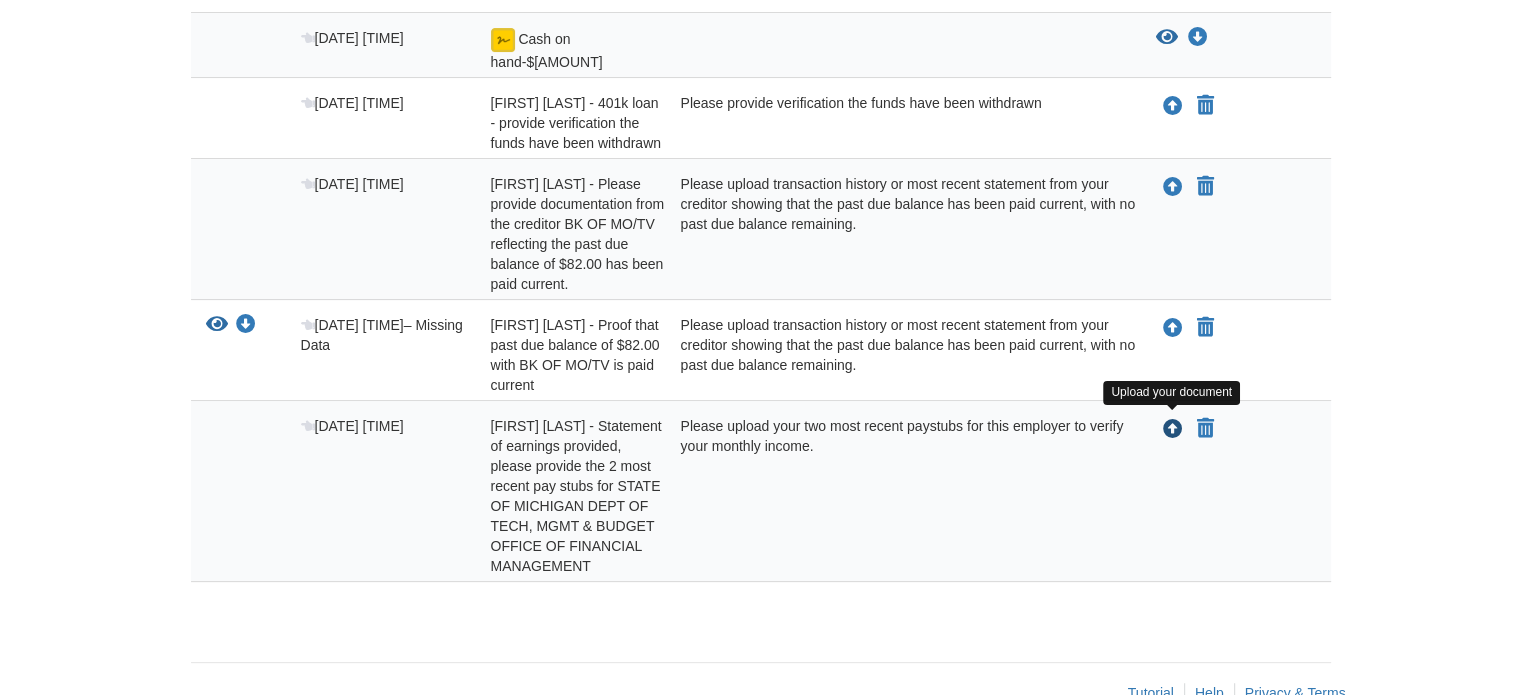 click at bounding box center (1173, 430) 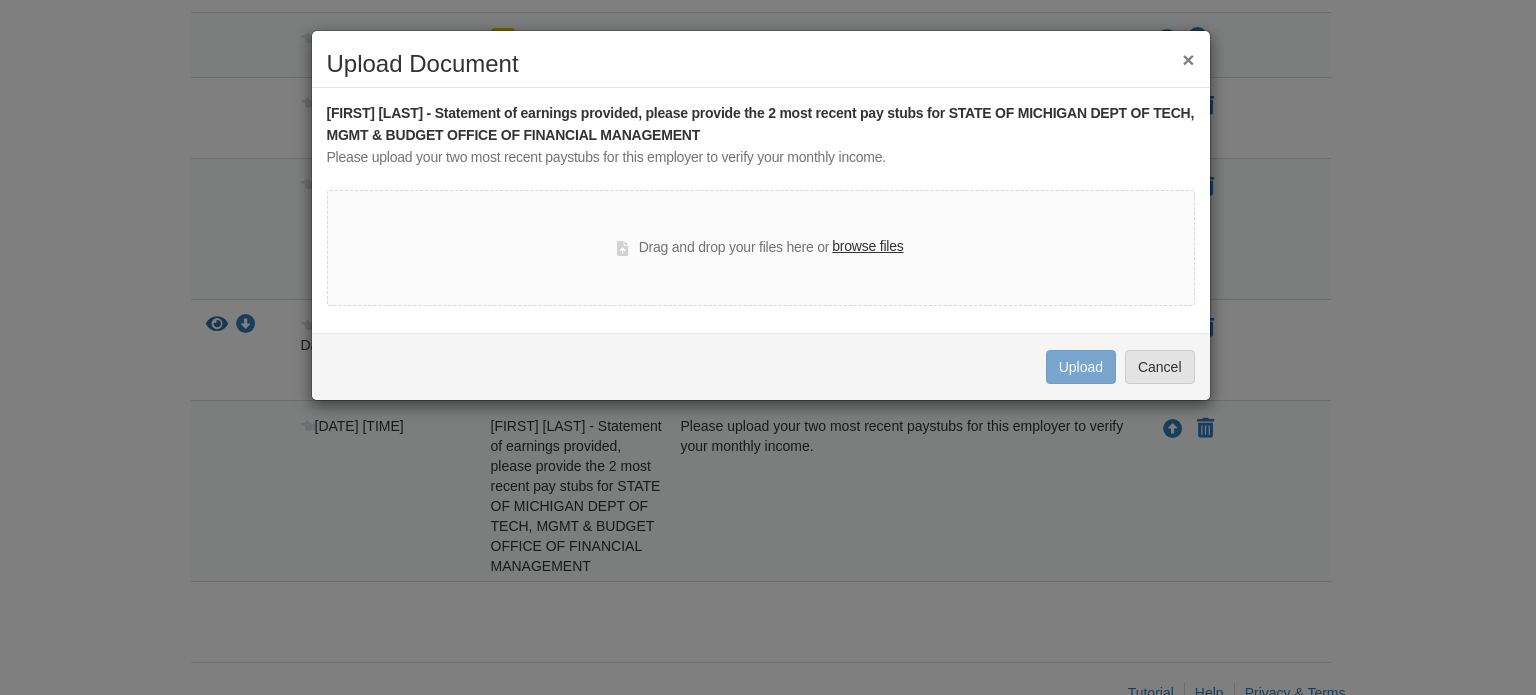 click on "browse files" at bounding box center (867, 247) 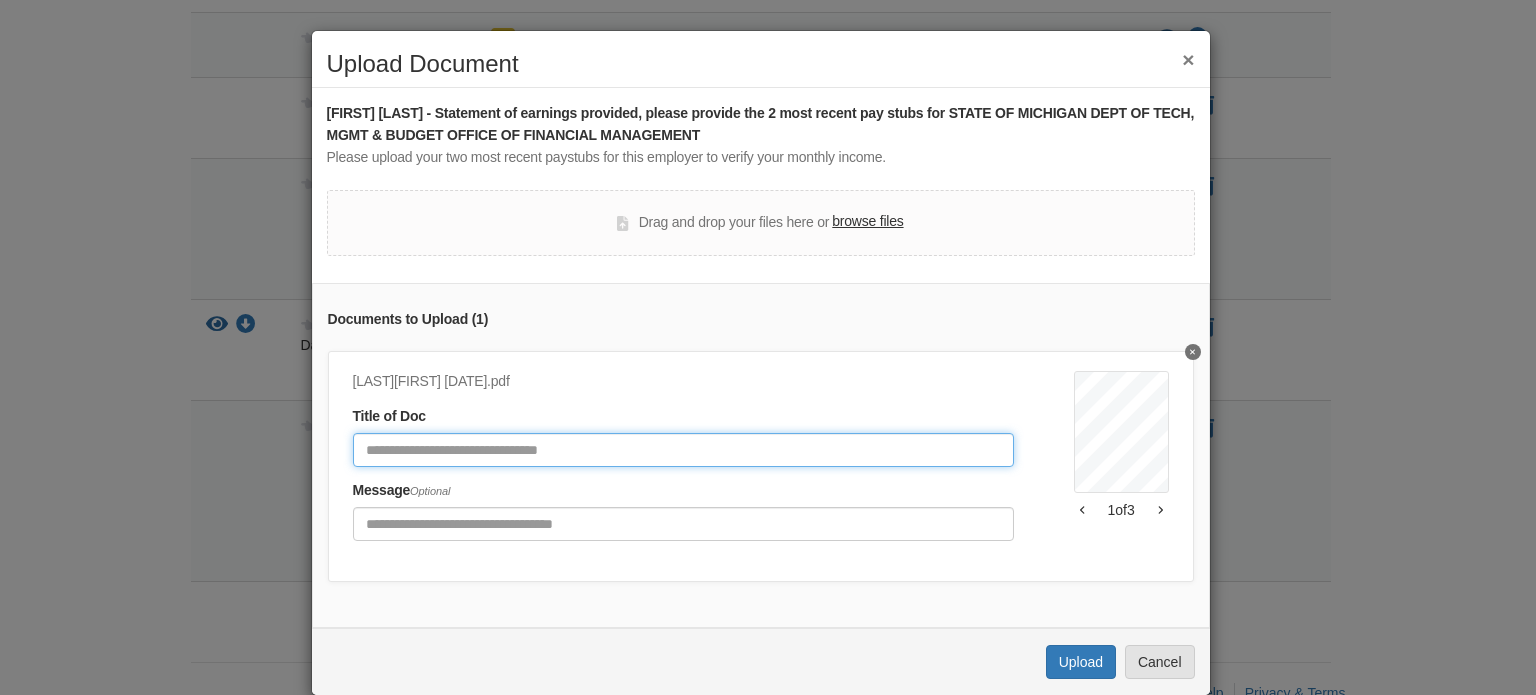 click 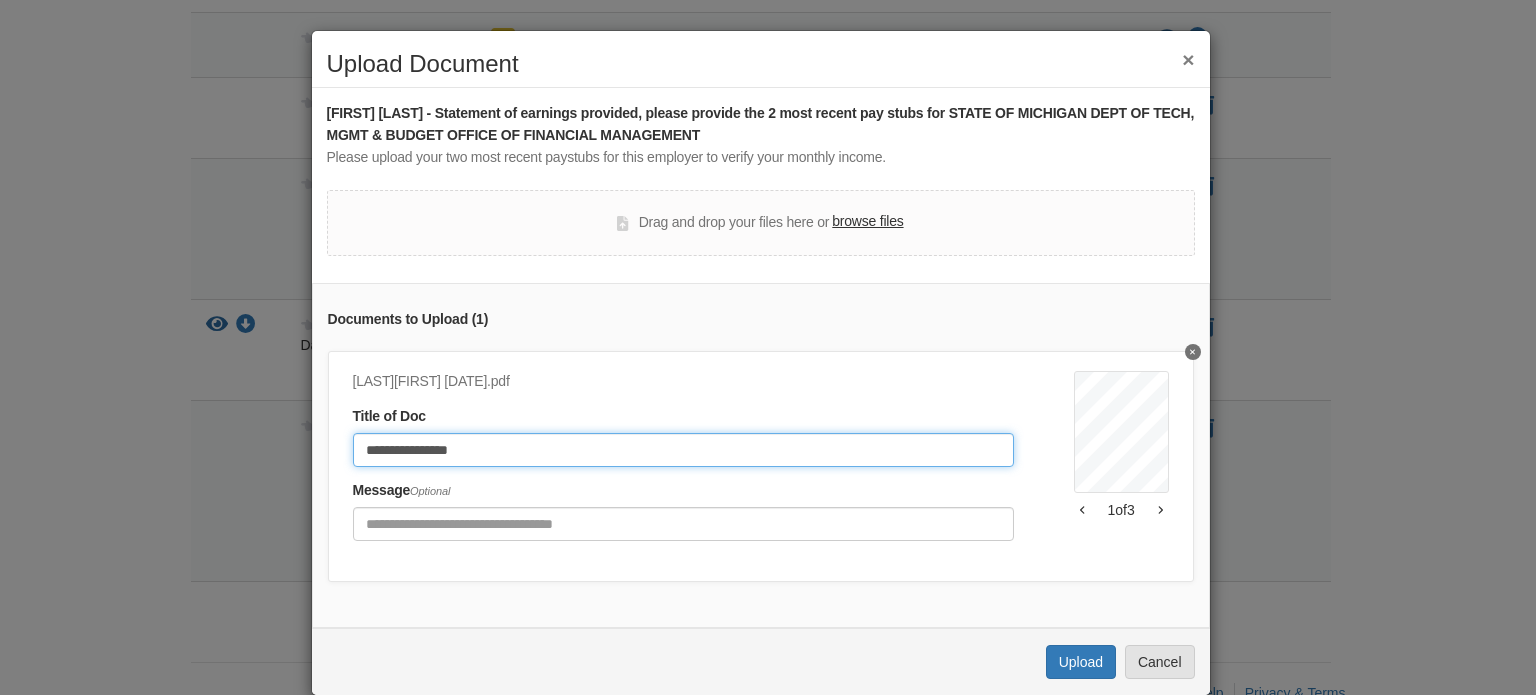 click on "Upload" at bounding box center (1081, 662) 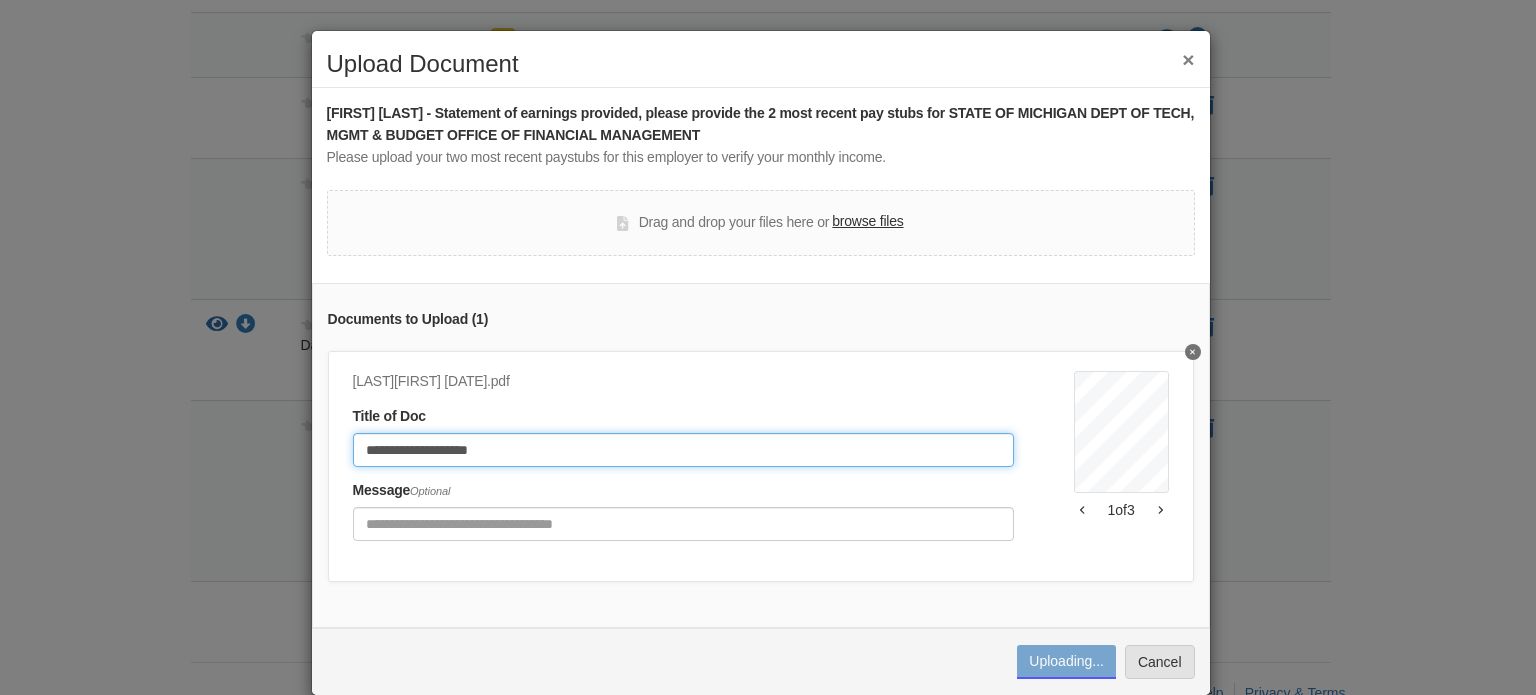 type on "**********" 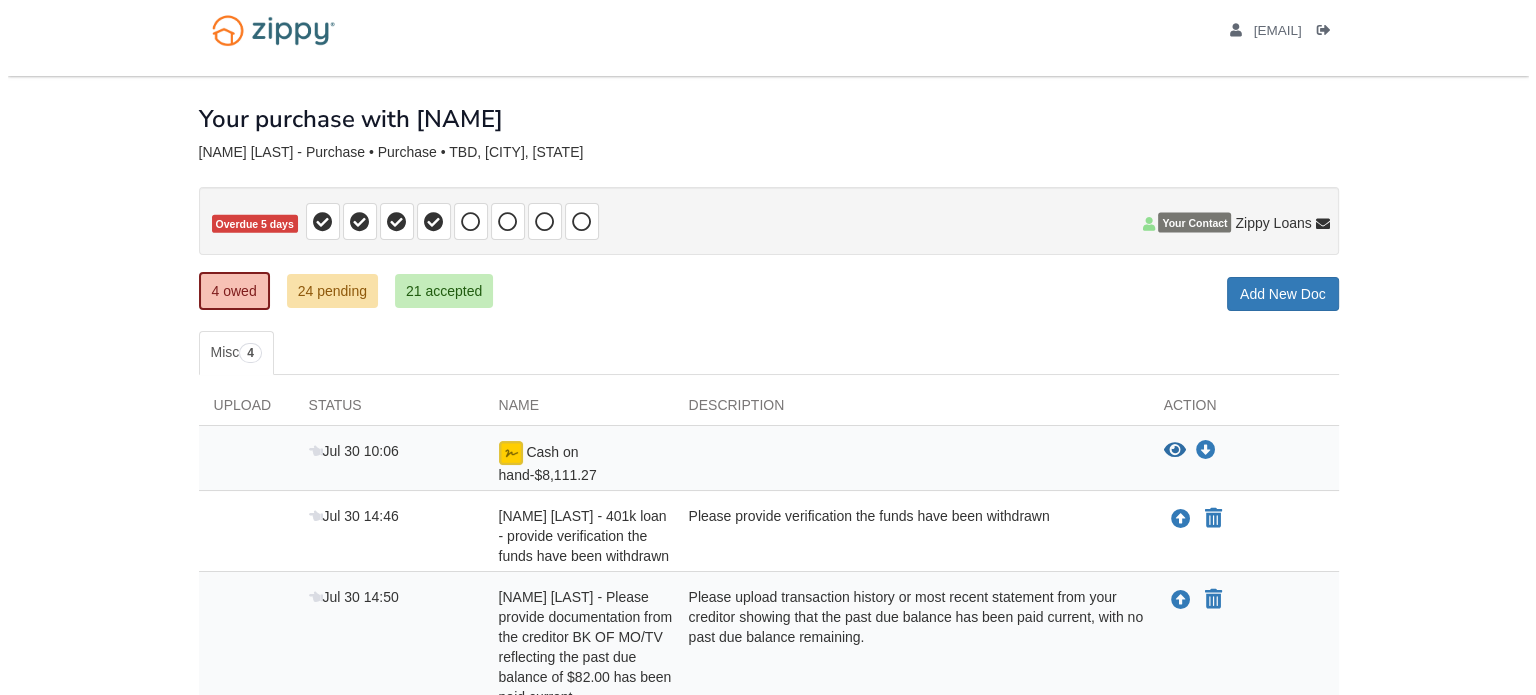 scroll, scrollTop: 0, scrollLeft: 0, axis: both 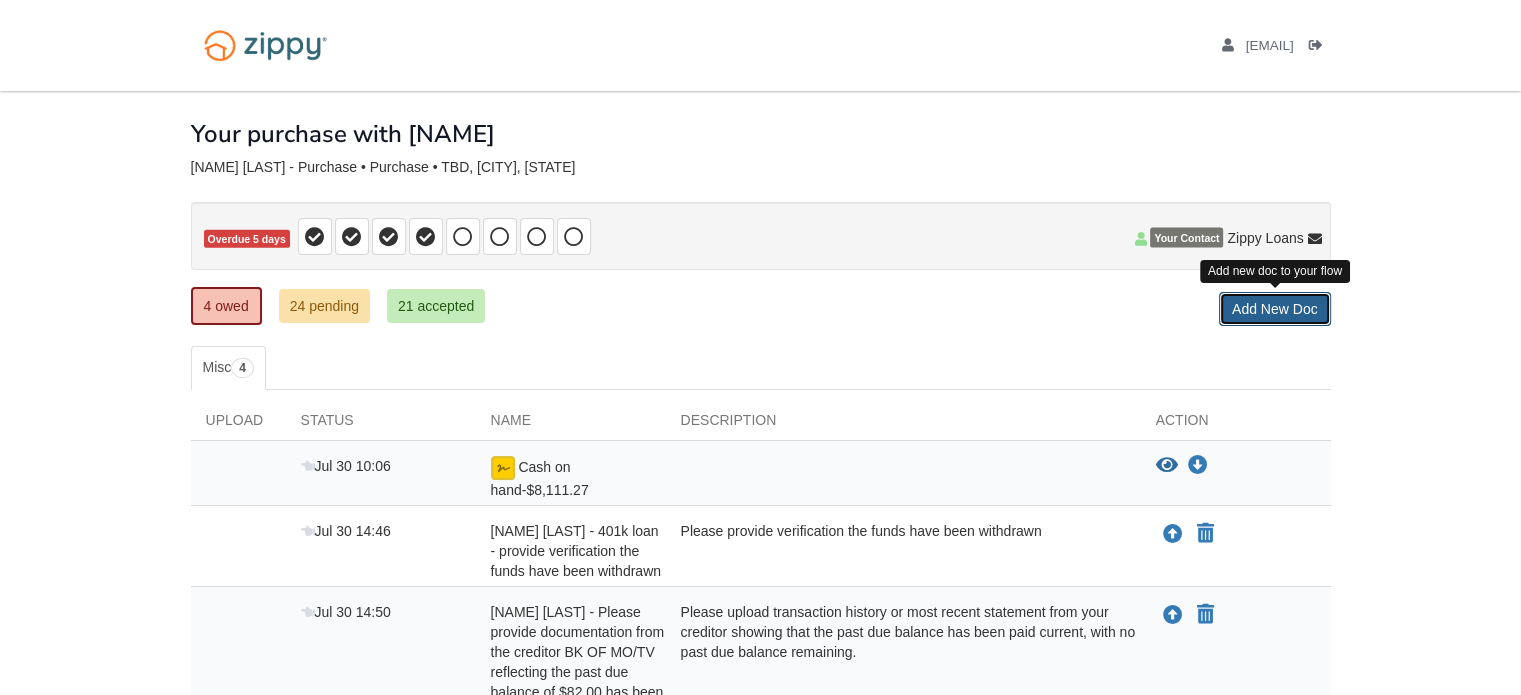 click on "Add New Doc" at bounding box center (1275, 309) 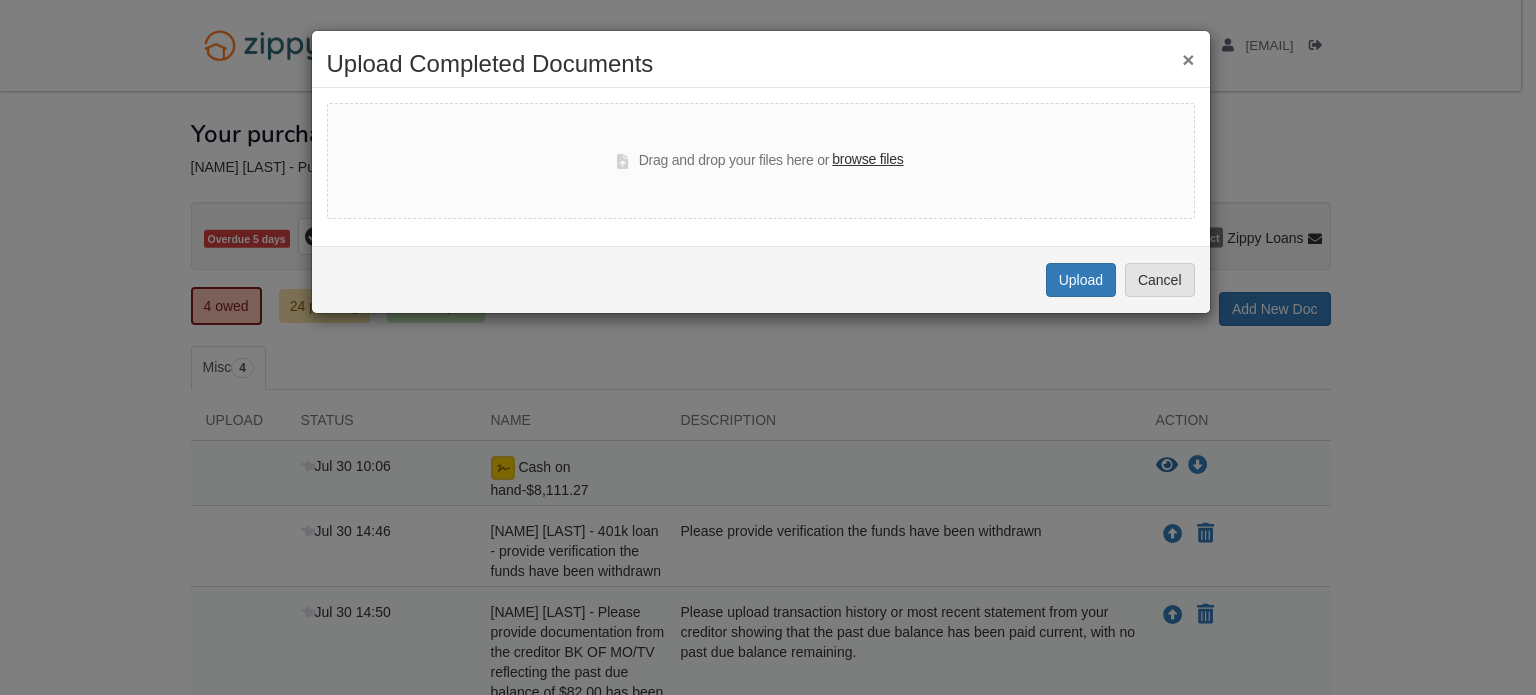 click on "browse files" at bounding box center [867, 160] 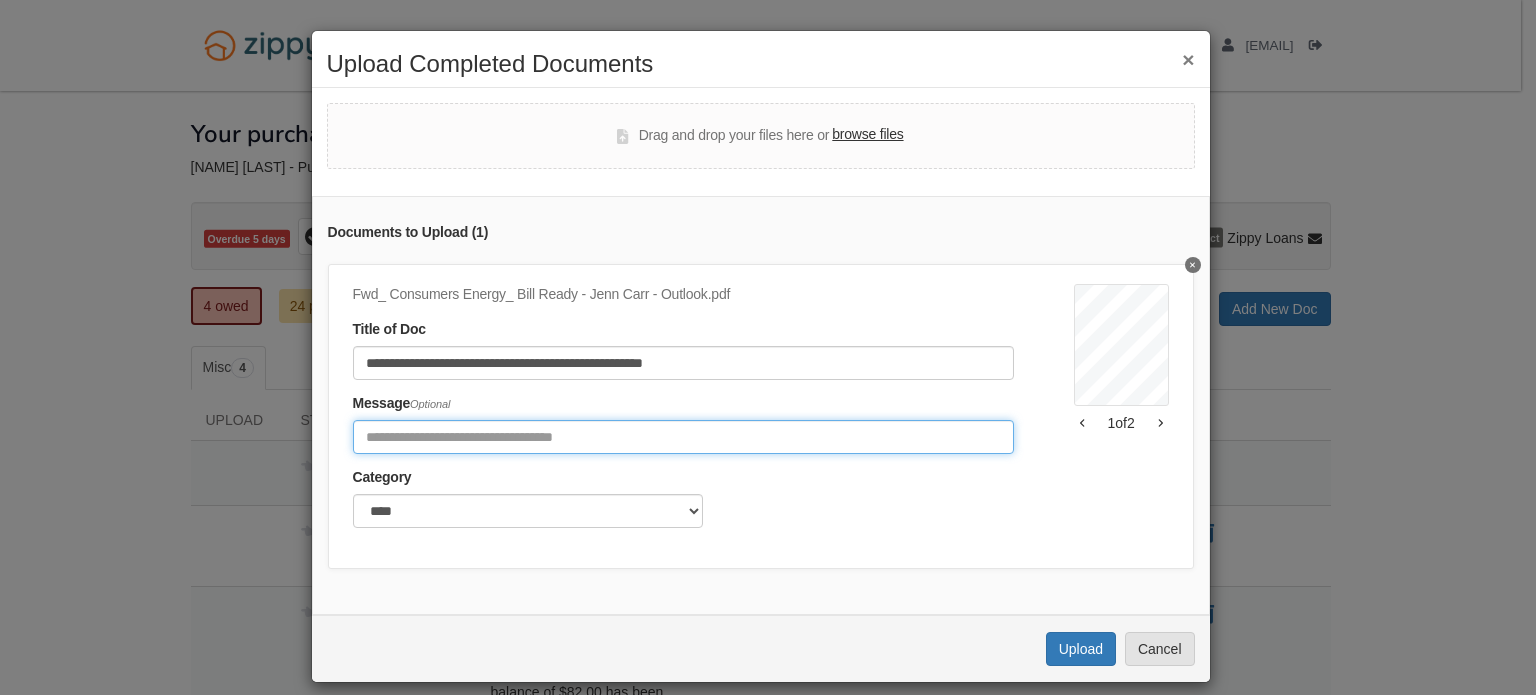 click at bounding box center [683, 437] 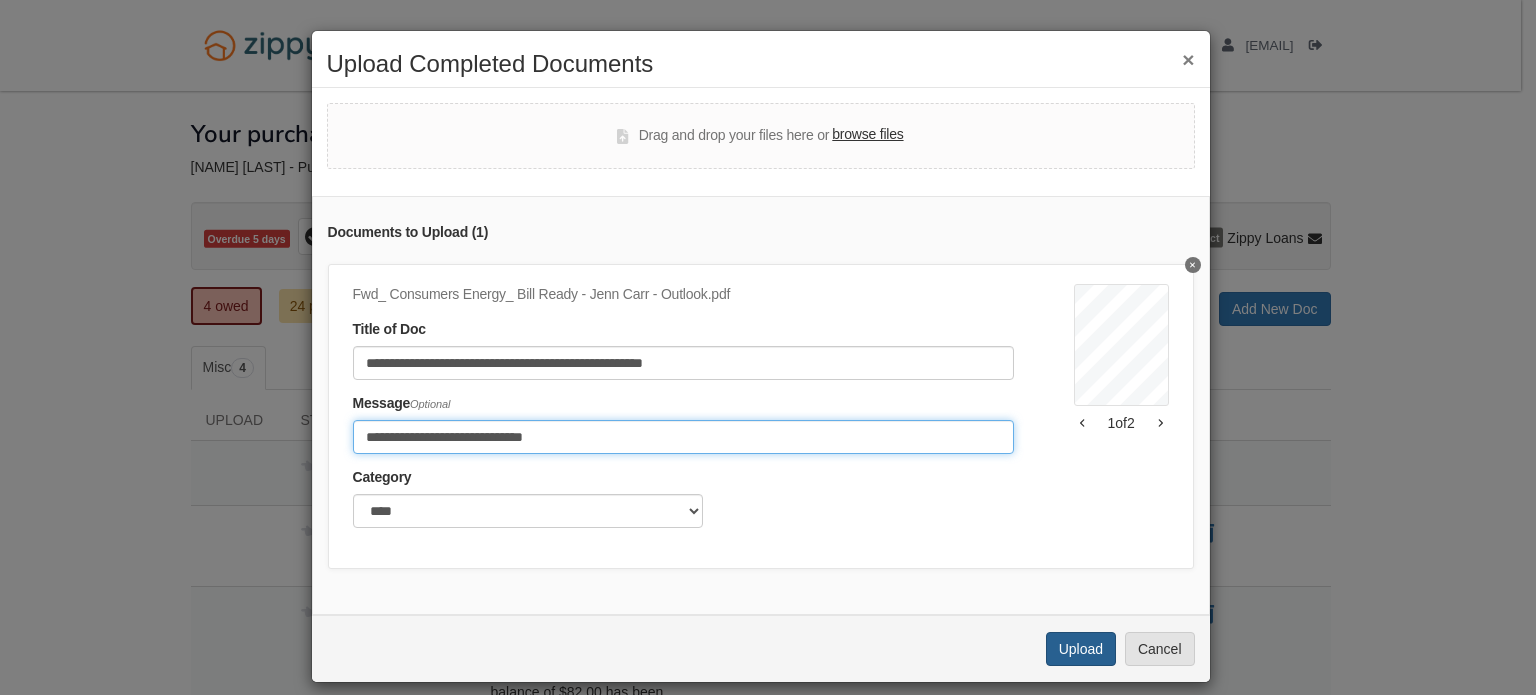 type on "**********" 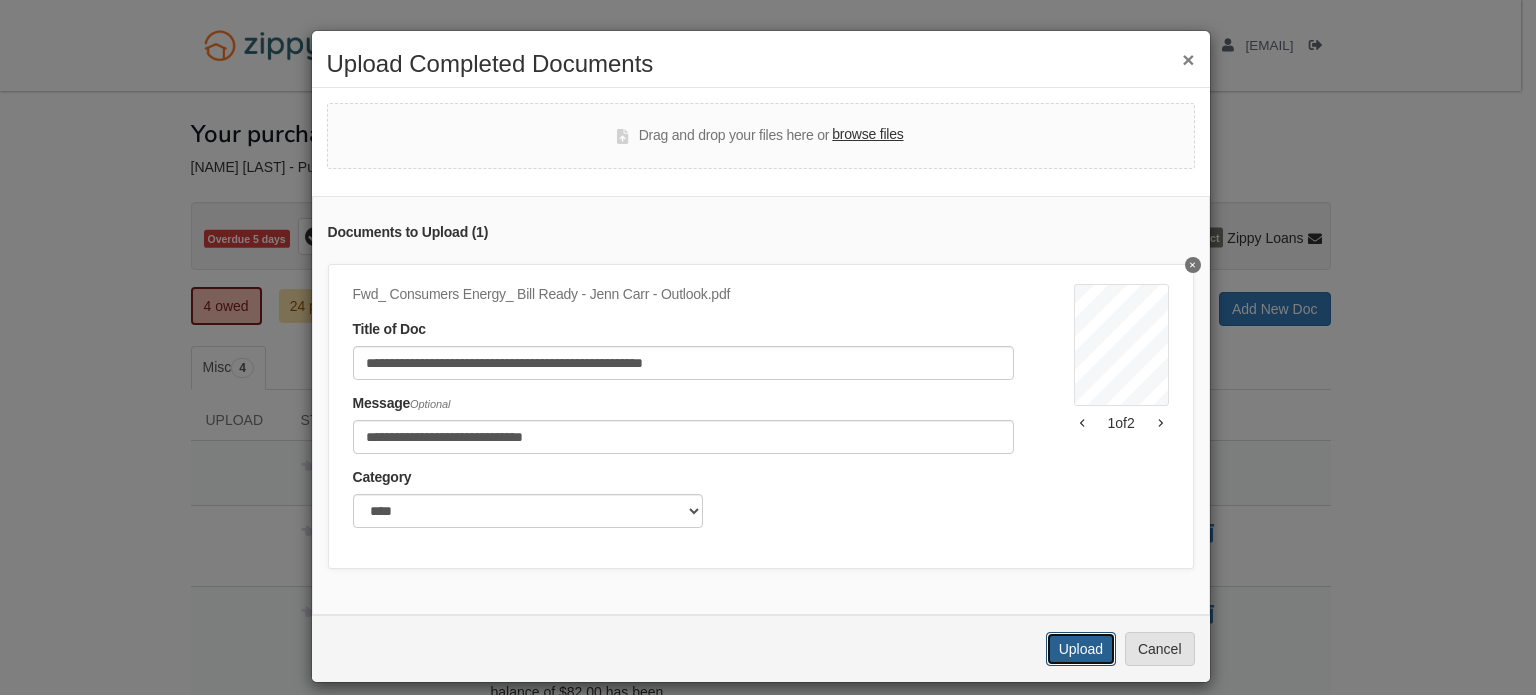 click on "Upload" at bounding box center (1081, 649) 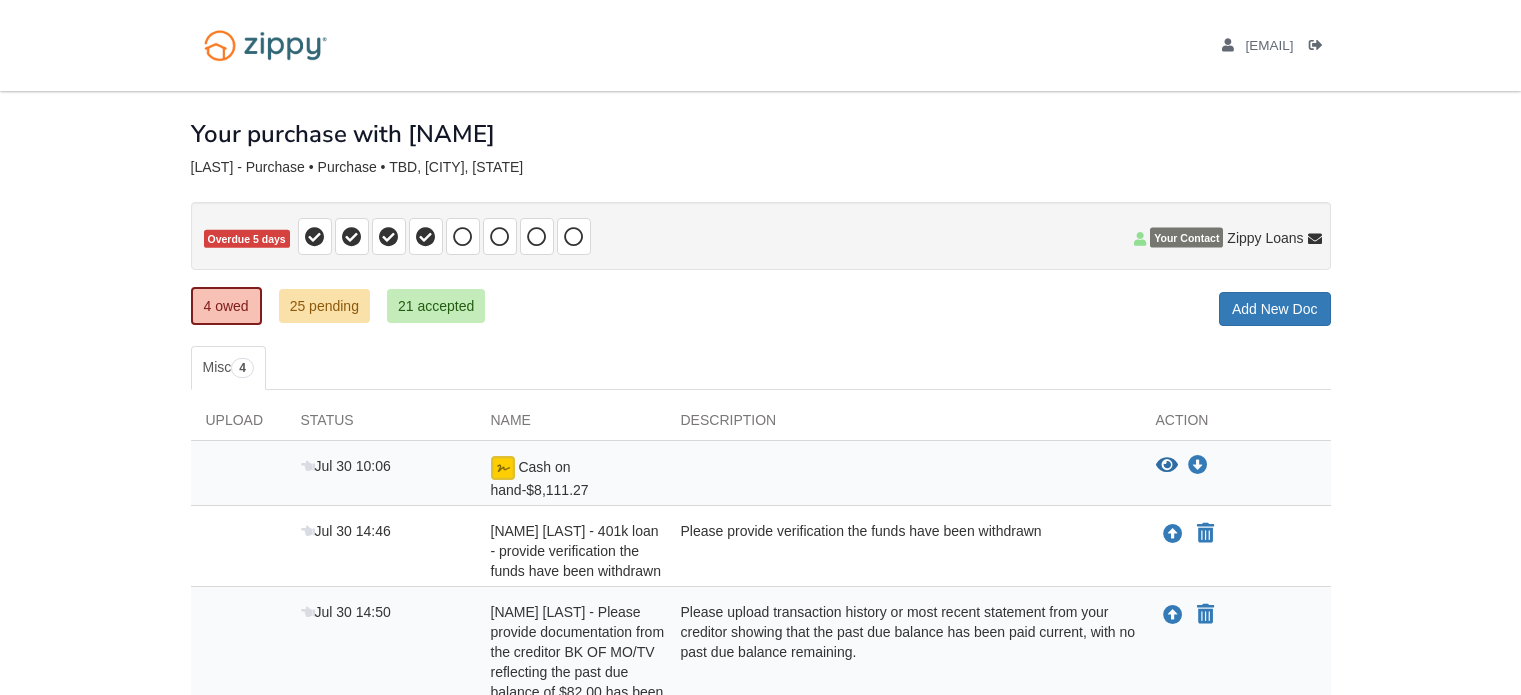 scroll, scrollTop: 0, scrollLeft: 0, axis: both 